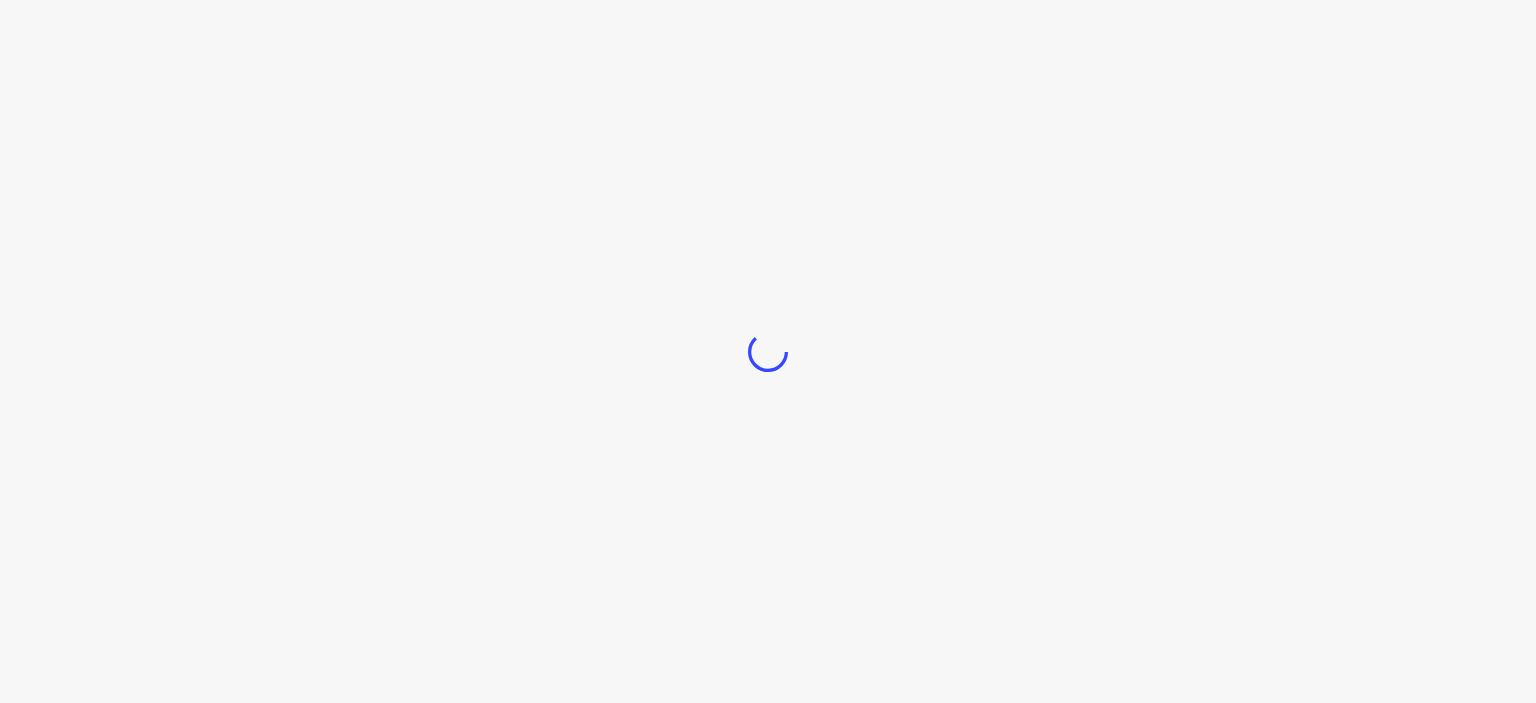 scroll, scrollTop: 0, scrollLeft: 0, axis: both 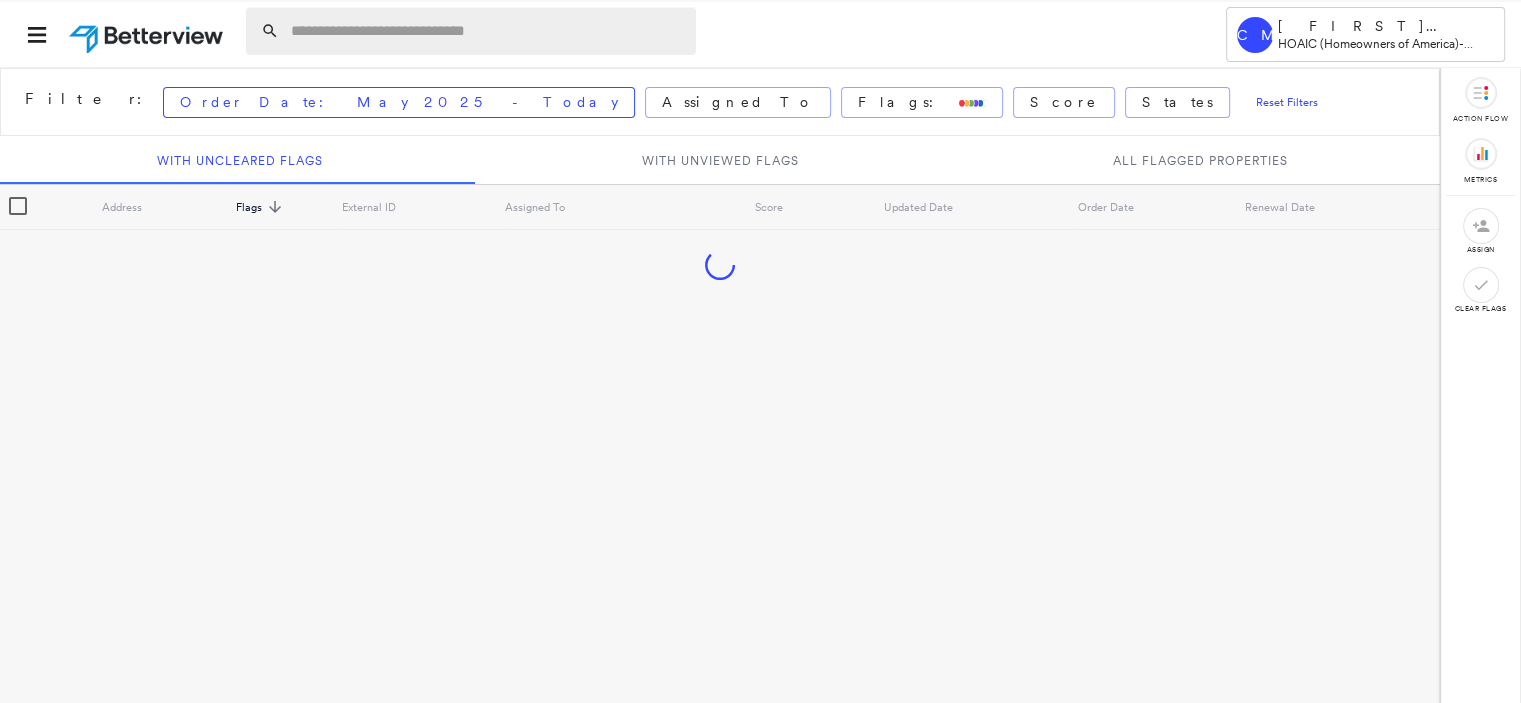 click at bounding box center (487, 31) 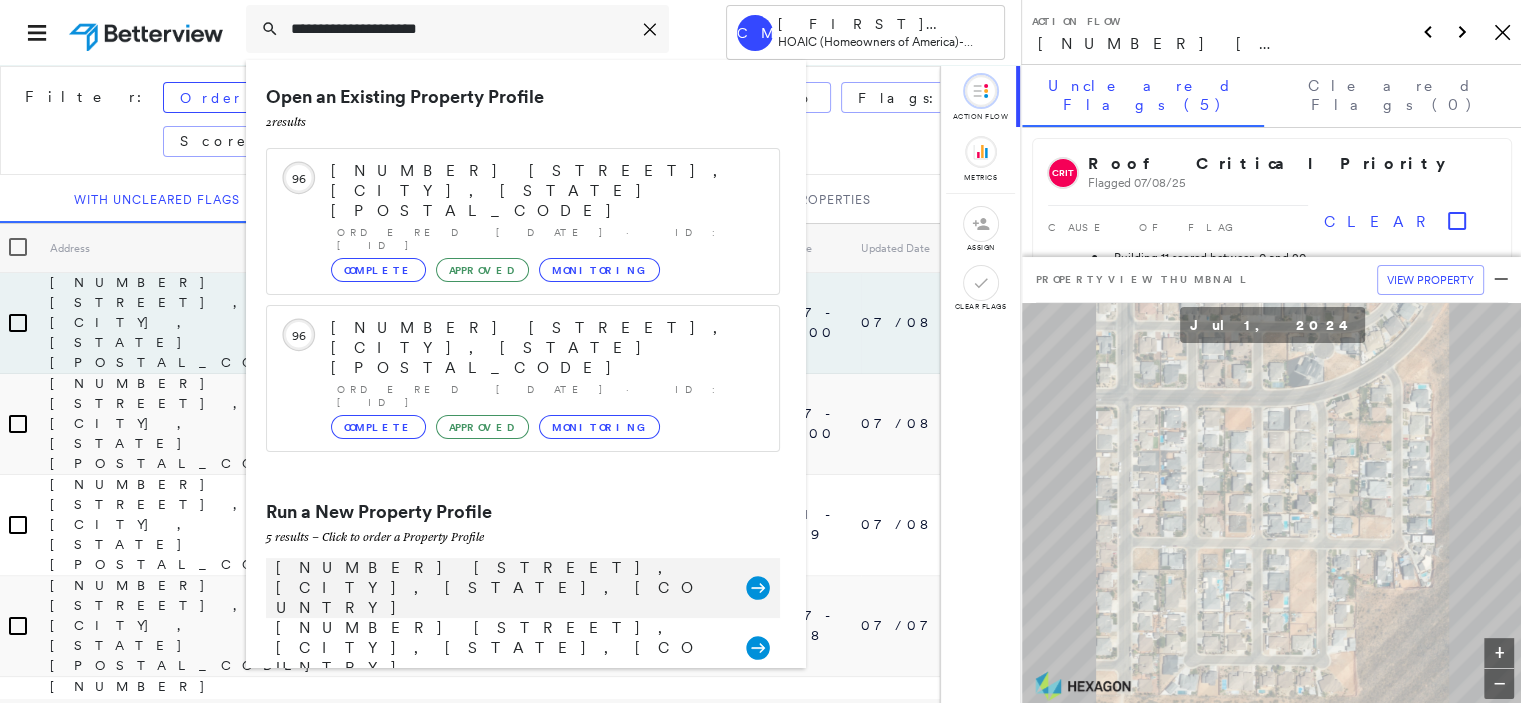 type on "**********" 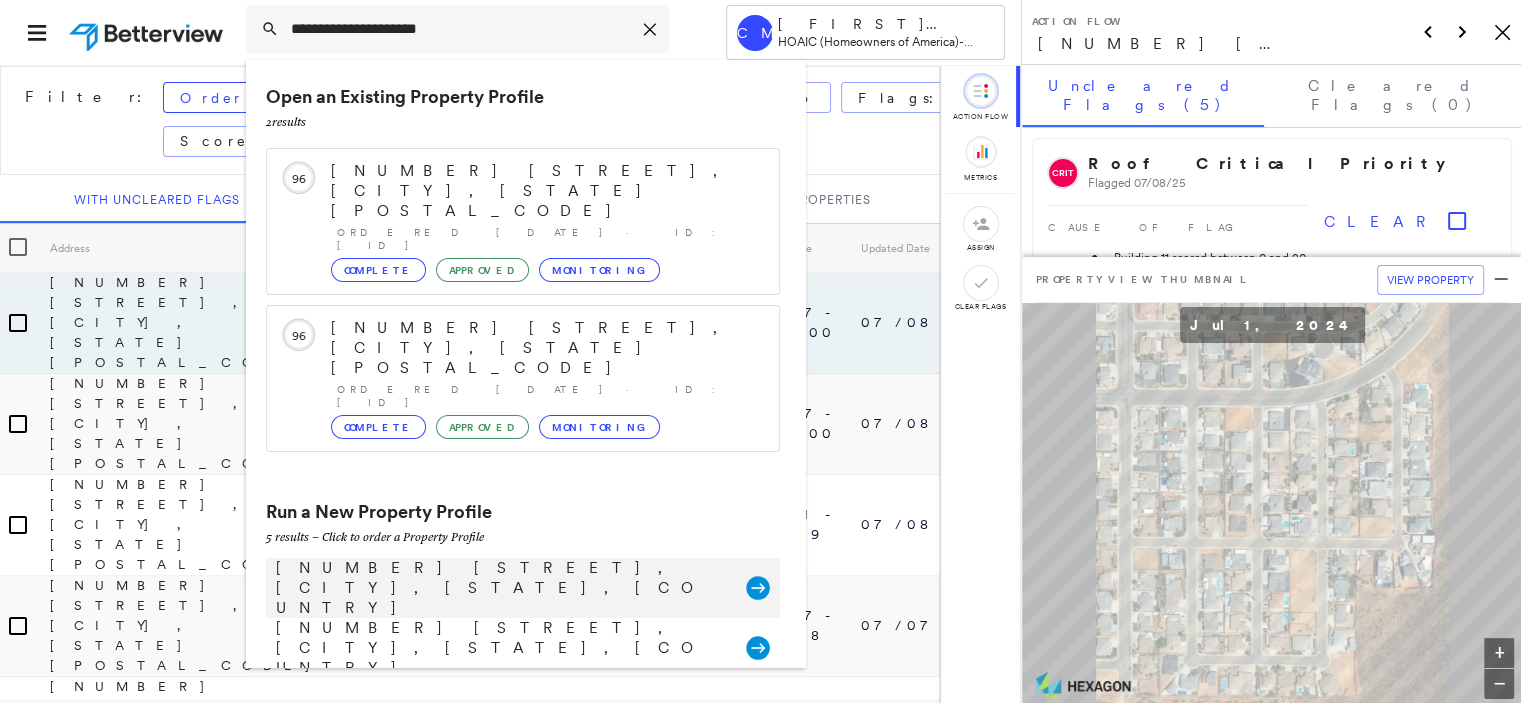 click on "[NUMBER] [STREET], [CITY], [STATE], [COUNTRY]" at bounding box center [501, 588] 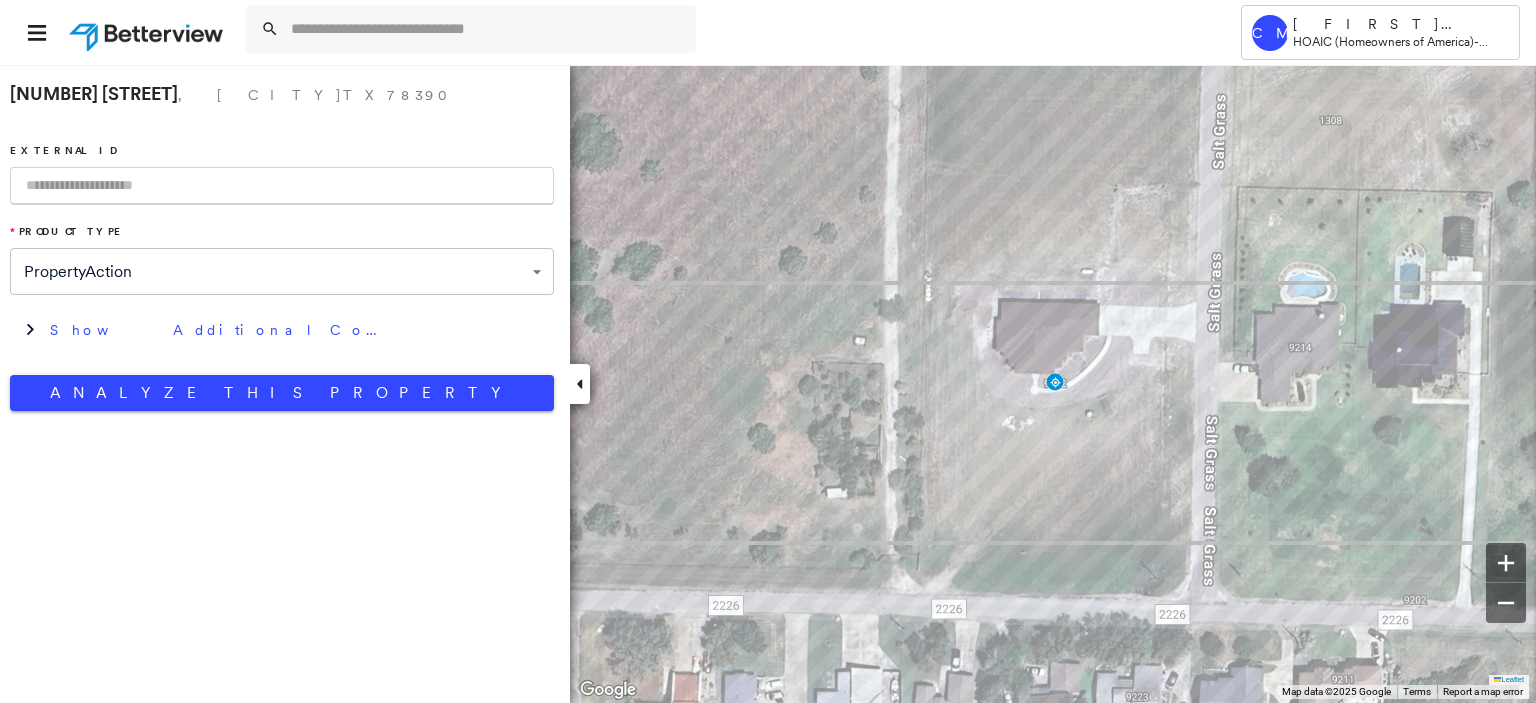 paste on "*********" 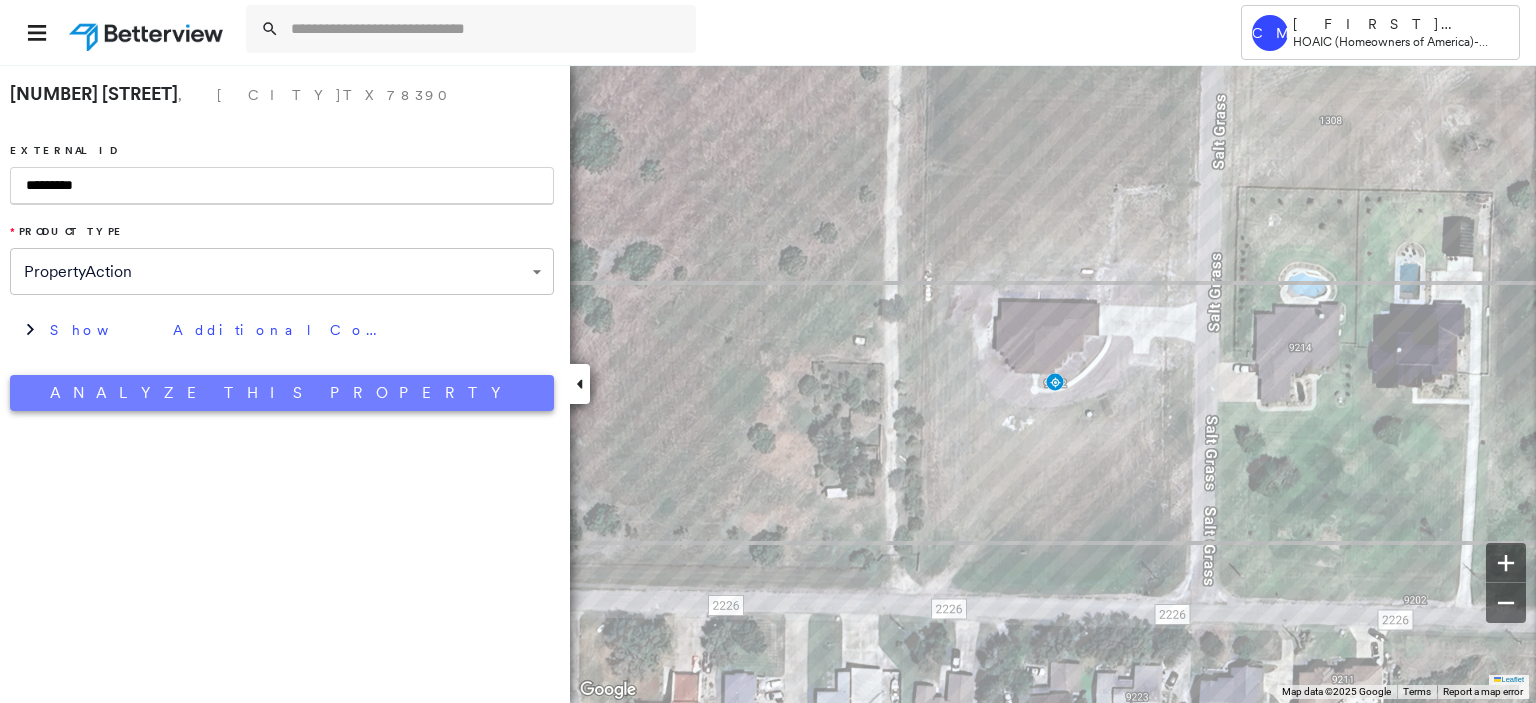 type on "*********" 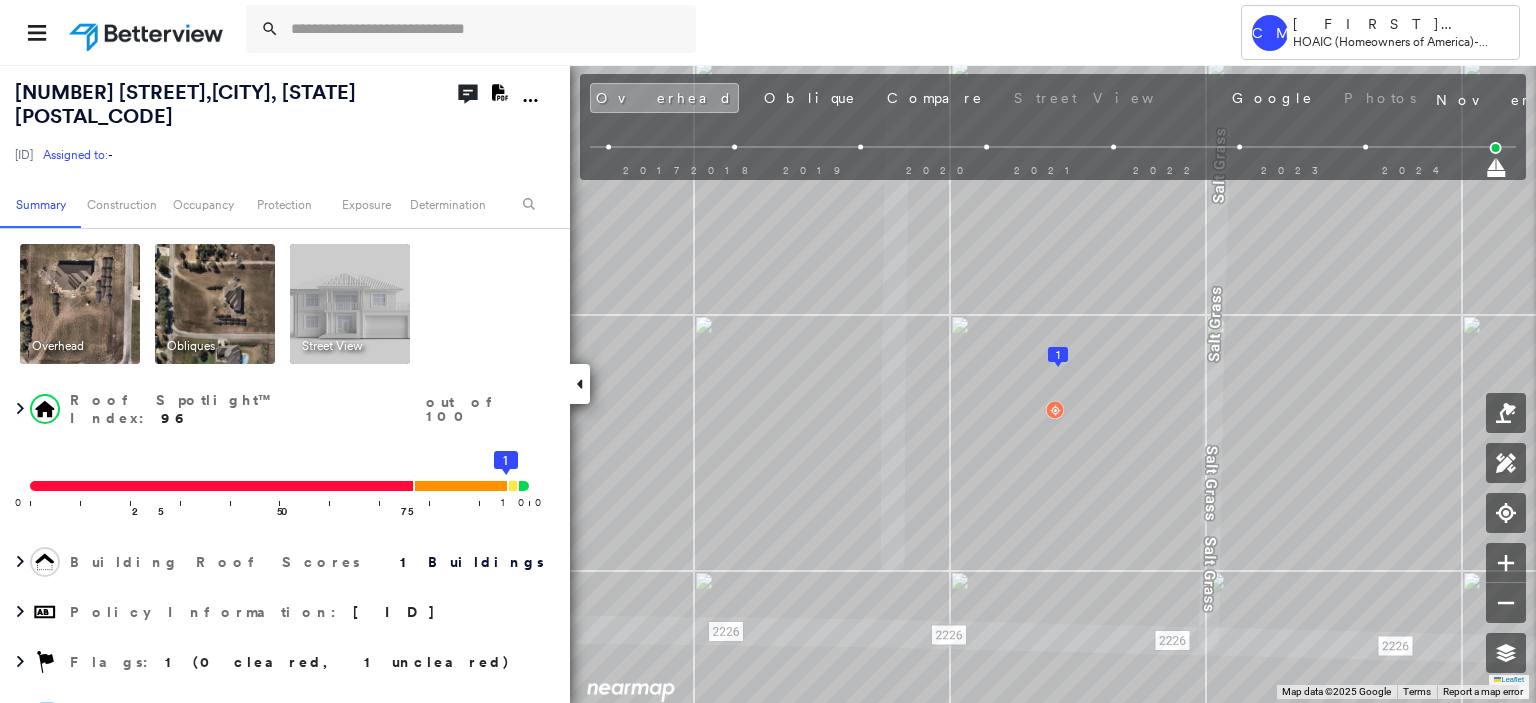click at bounding box center [215, 304] 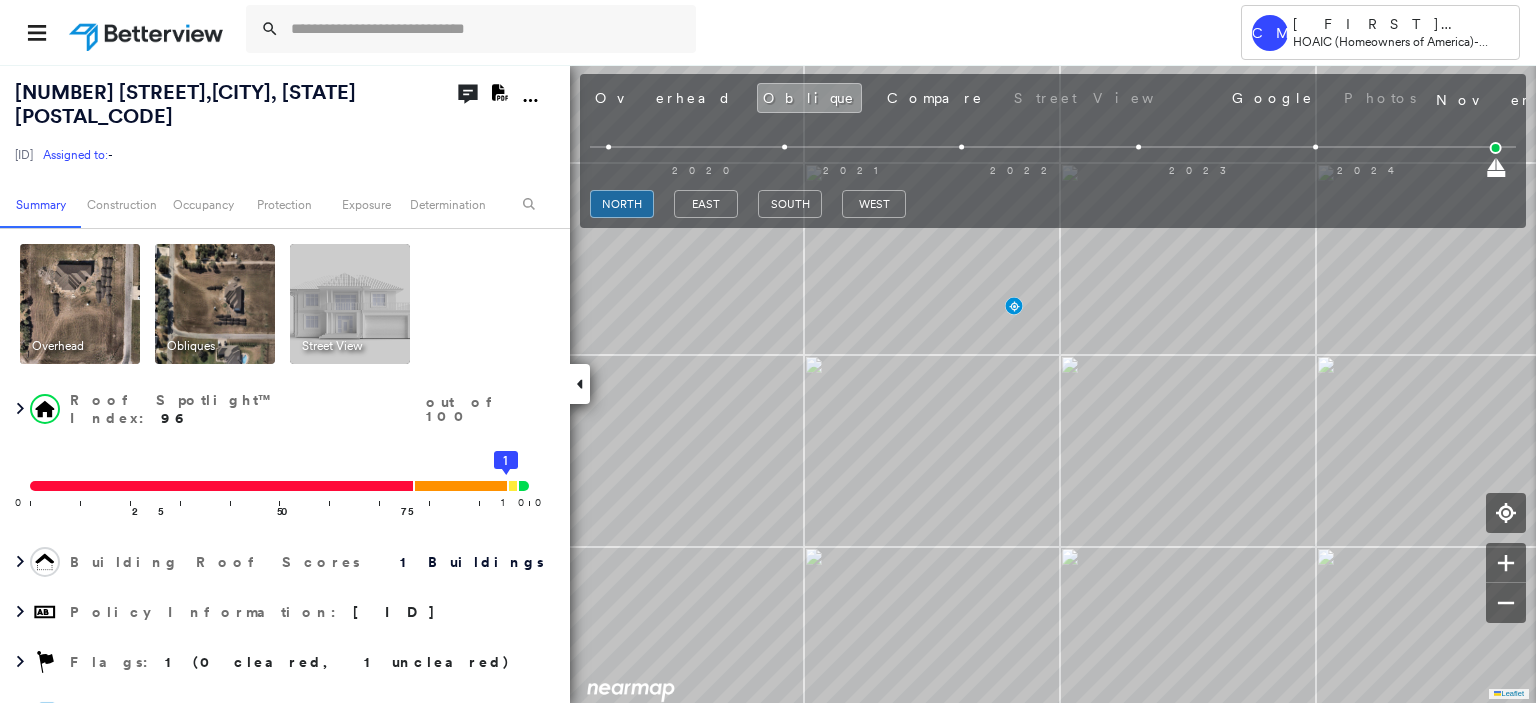 click on "north east south west" at bounding box center [1053, 204] 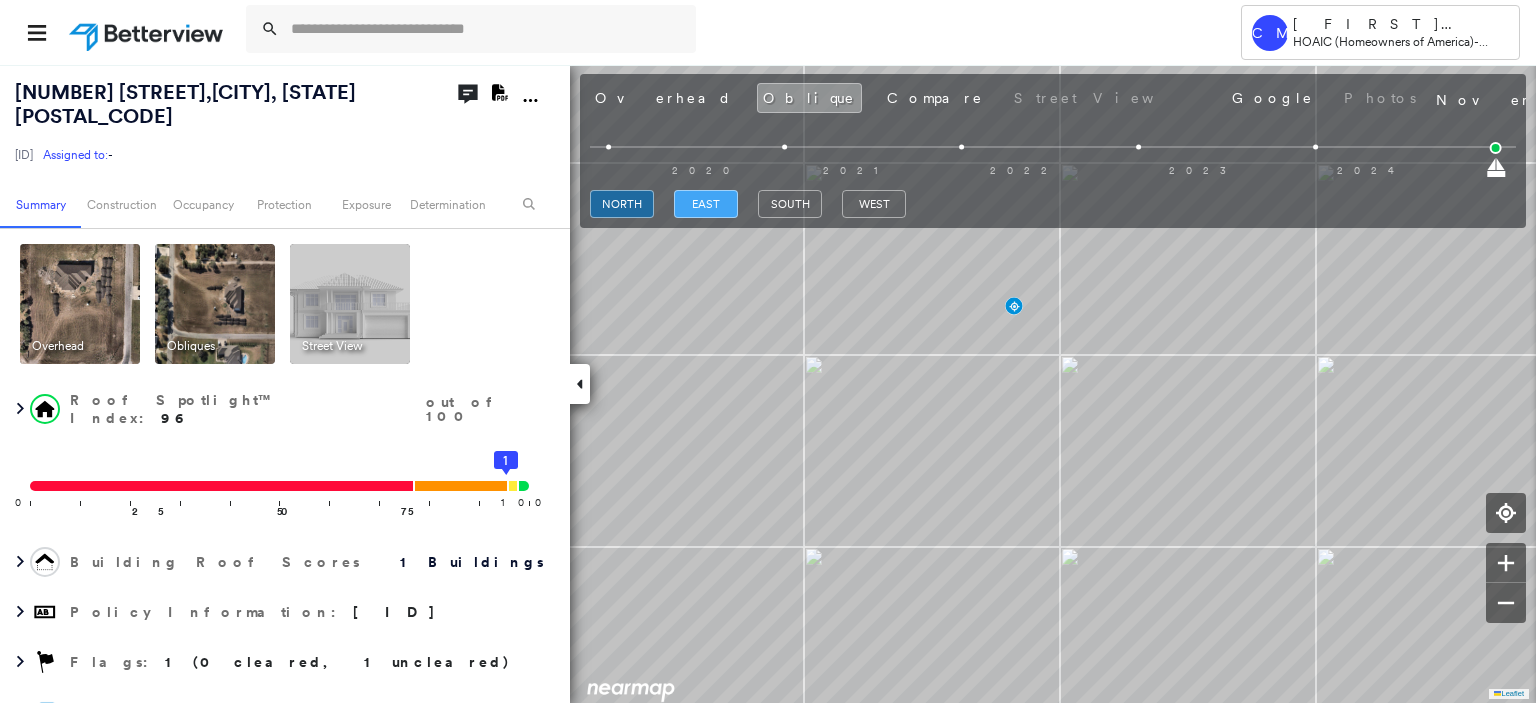 click on "east" at bounding box center [706, 204] 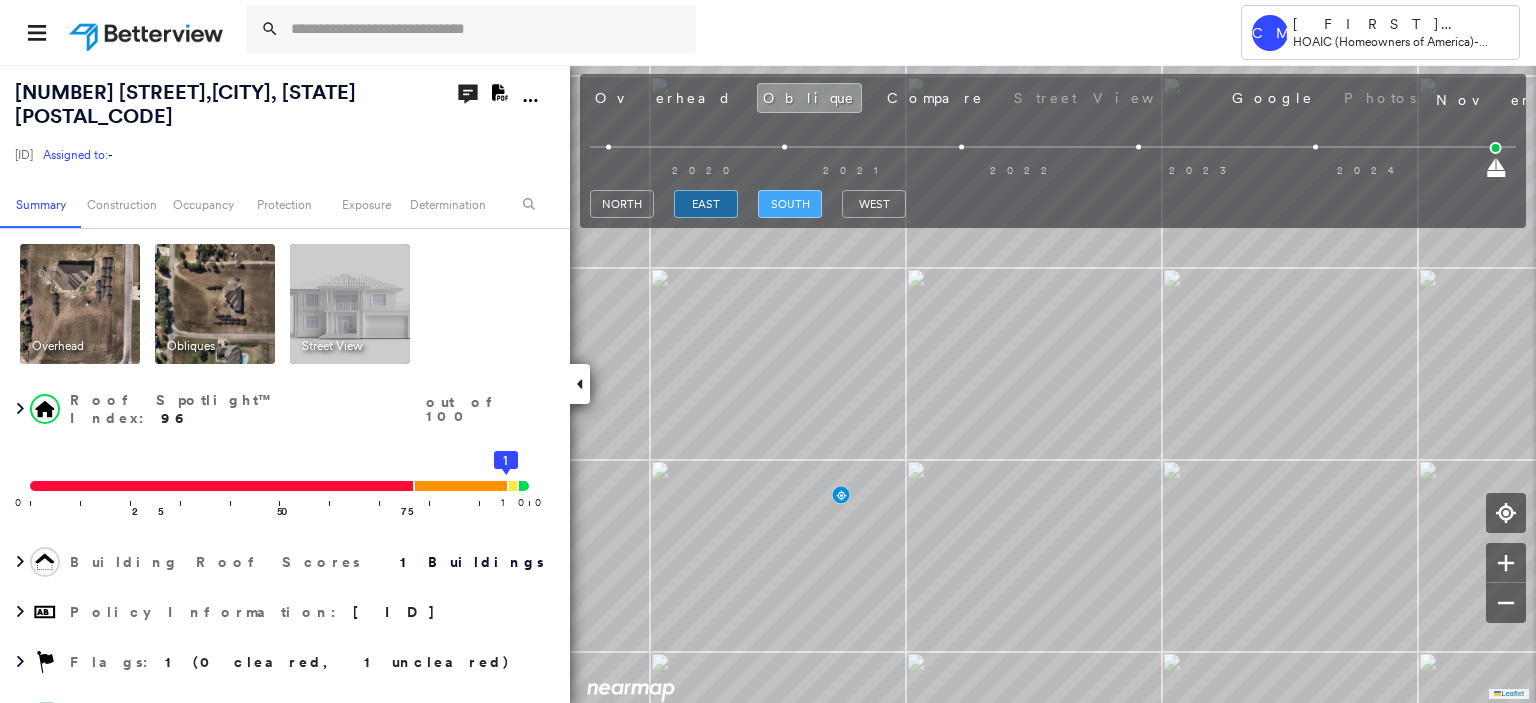 click on "south" at bounding box center [790, 204] 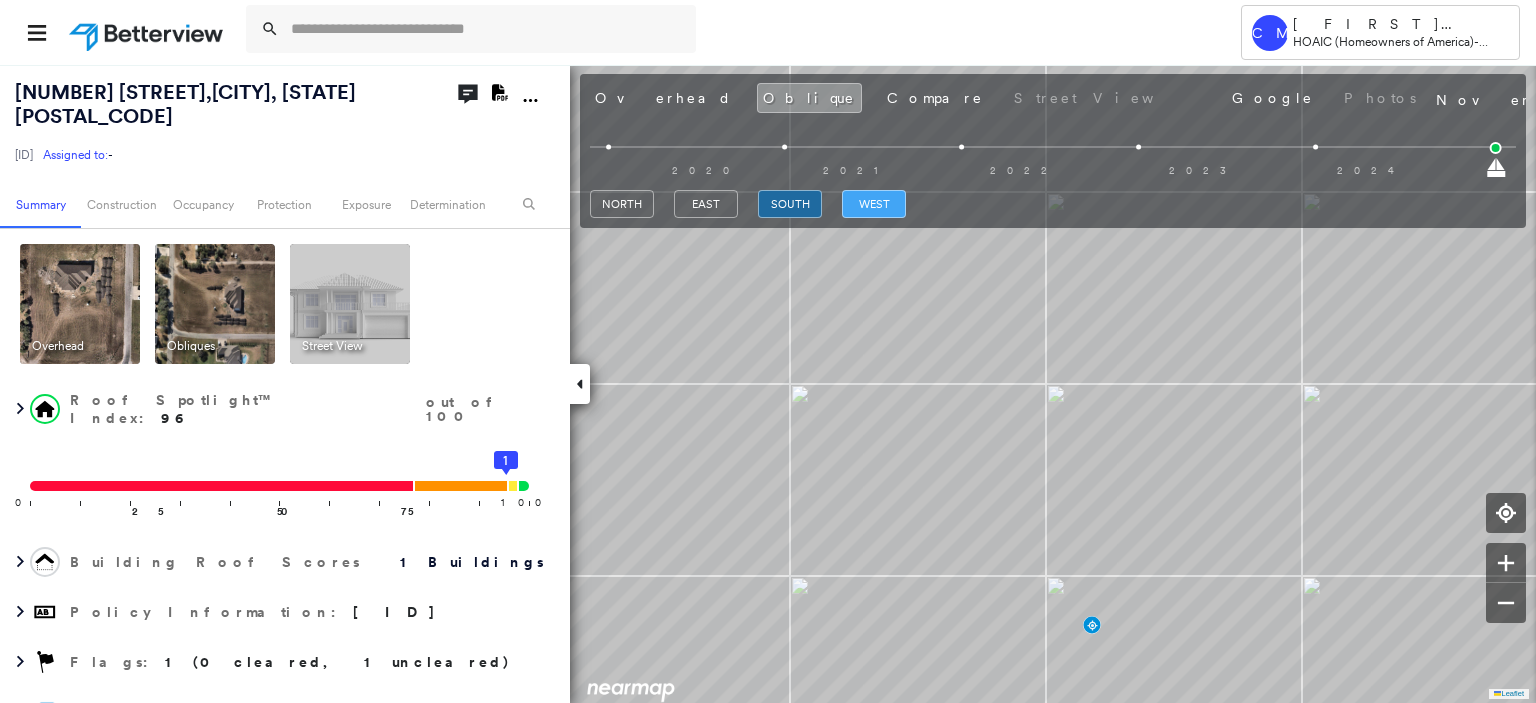 click on "west" at bounding box center [874, 204] 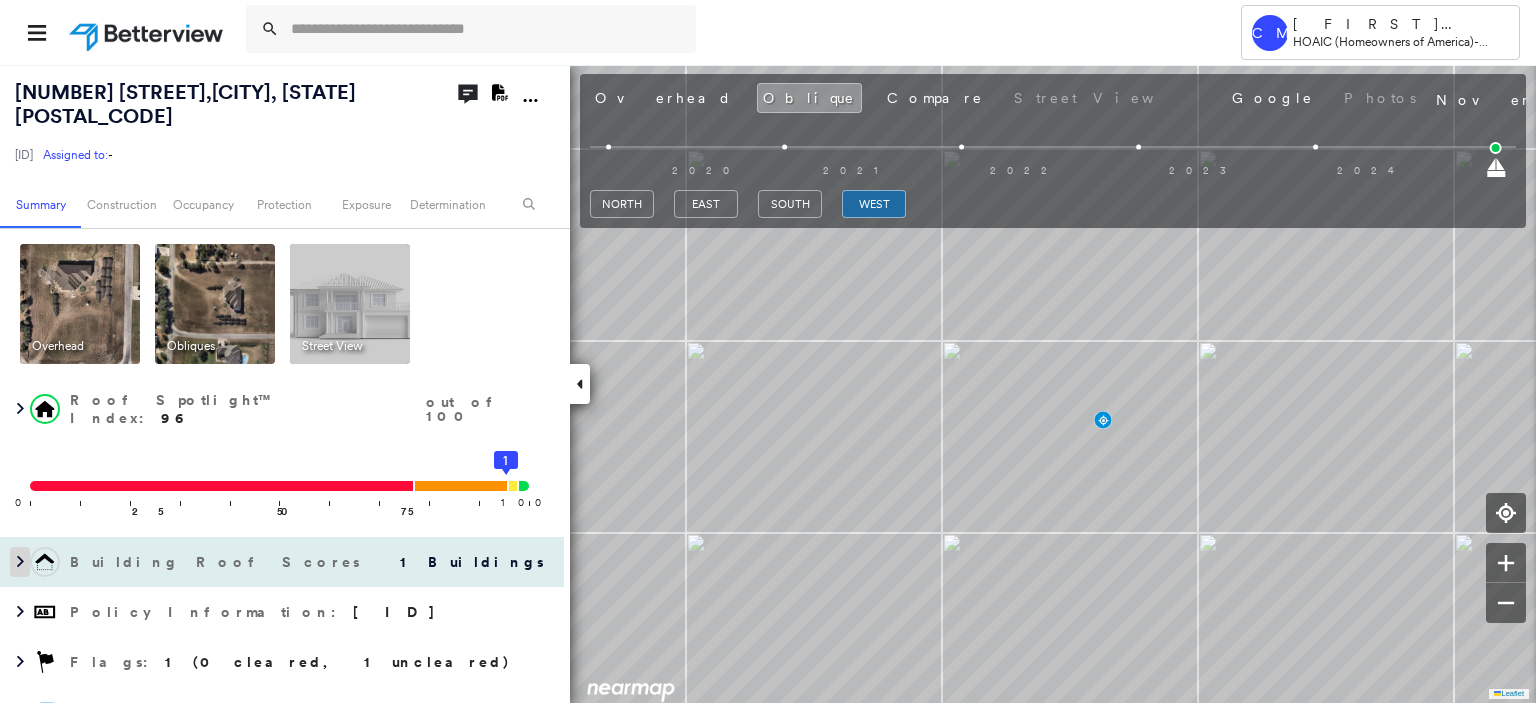 click at bounding box center [20, 562] 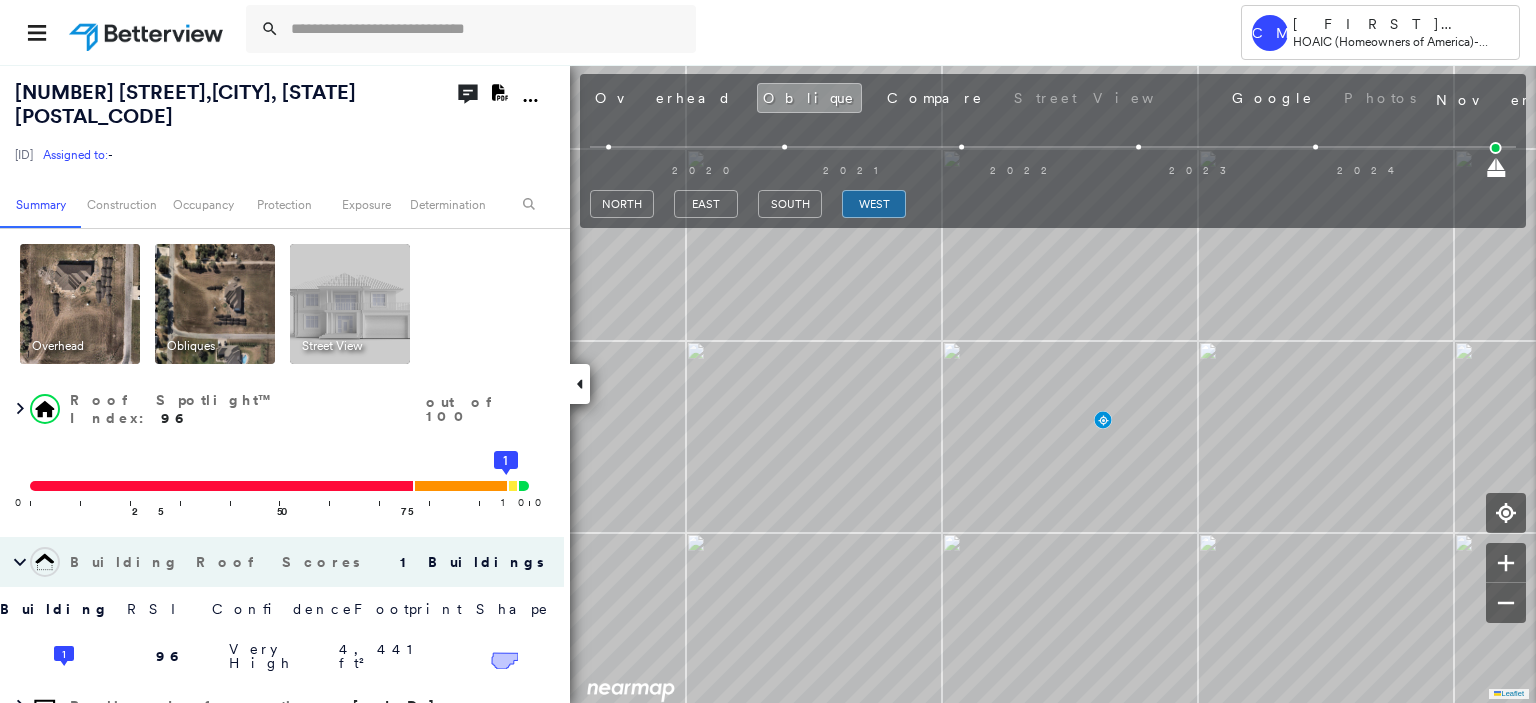 scroll, scrollTop: 200, scrollLeft: 0, axis: vertical 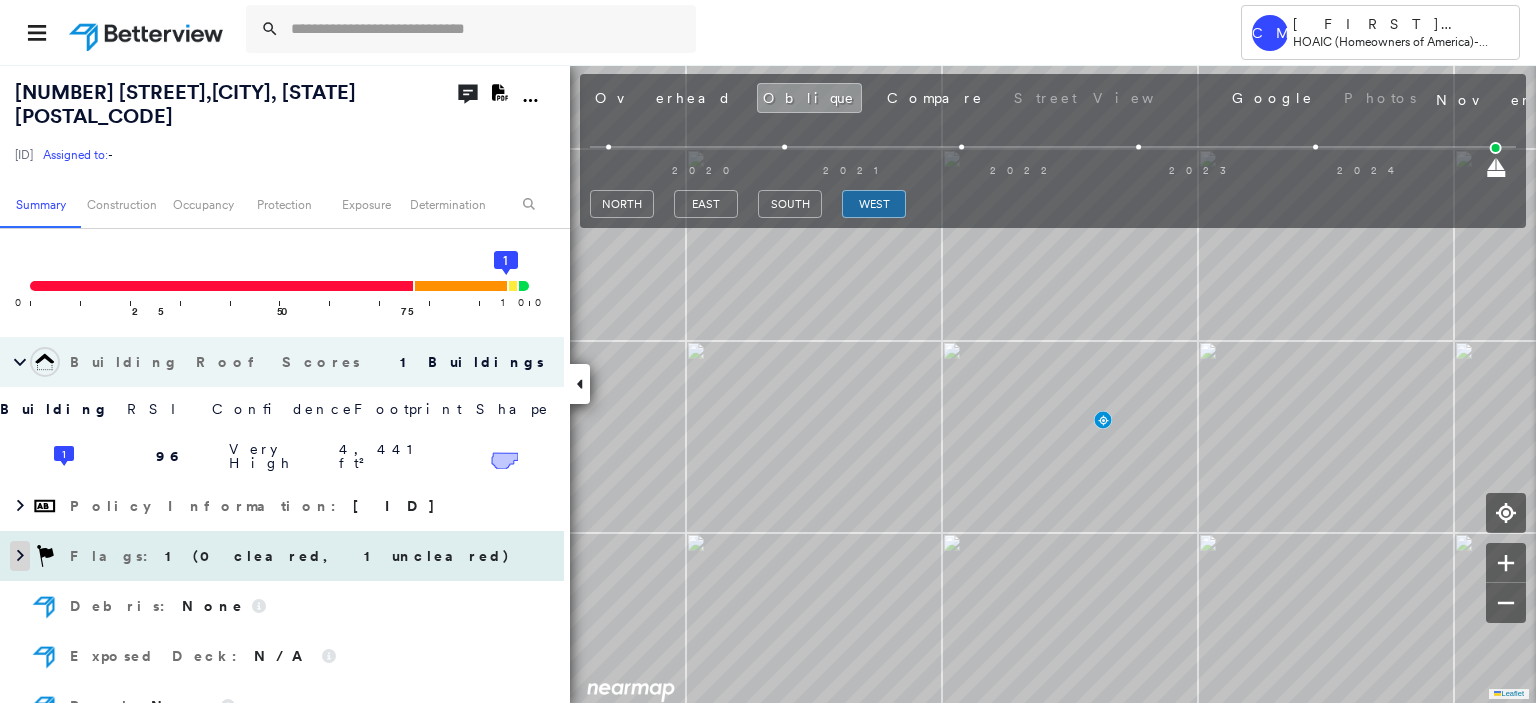 click at bounding box center [20, 556] 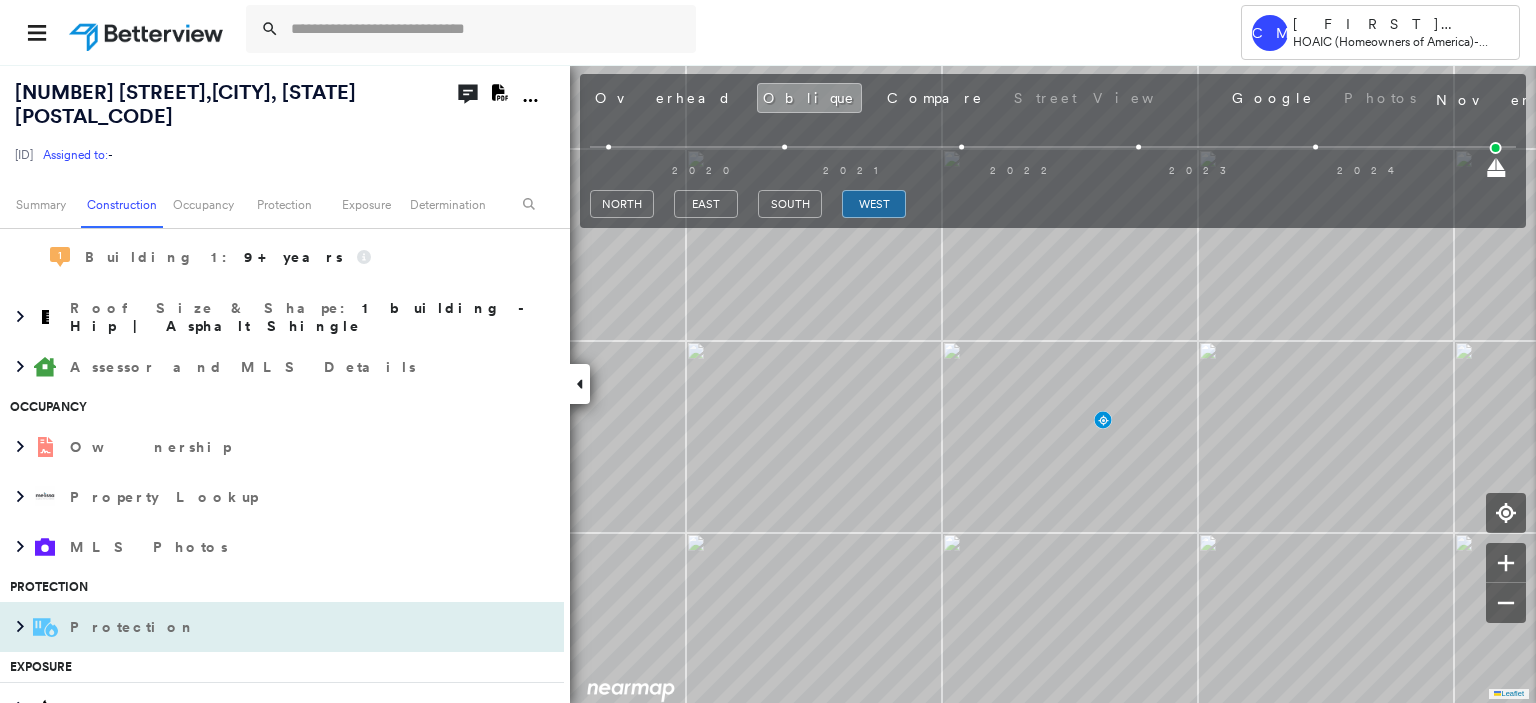 scroll, scrollTop: 852, scrollLeft: 0, axis: vertical 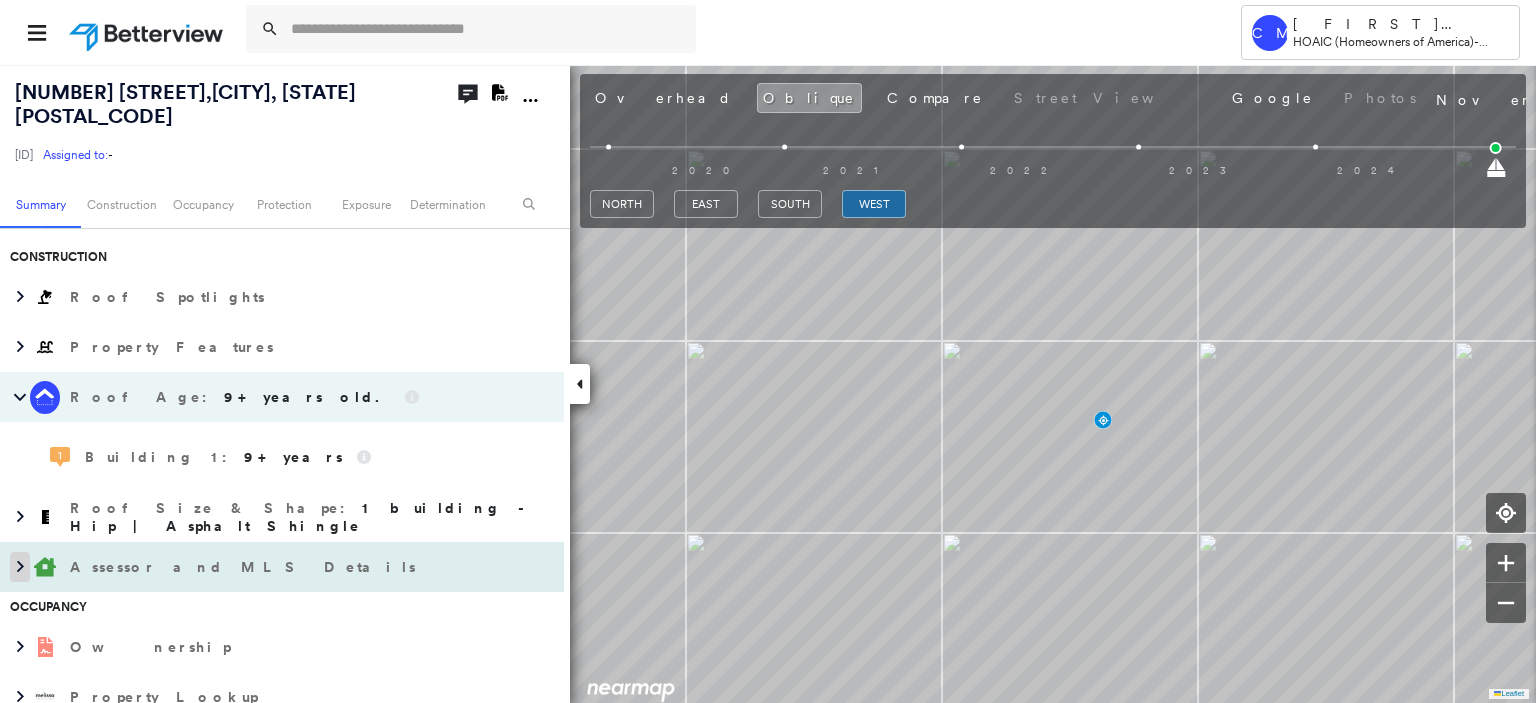 click 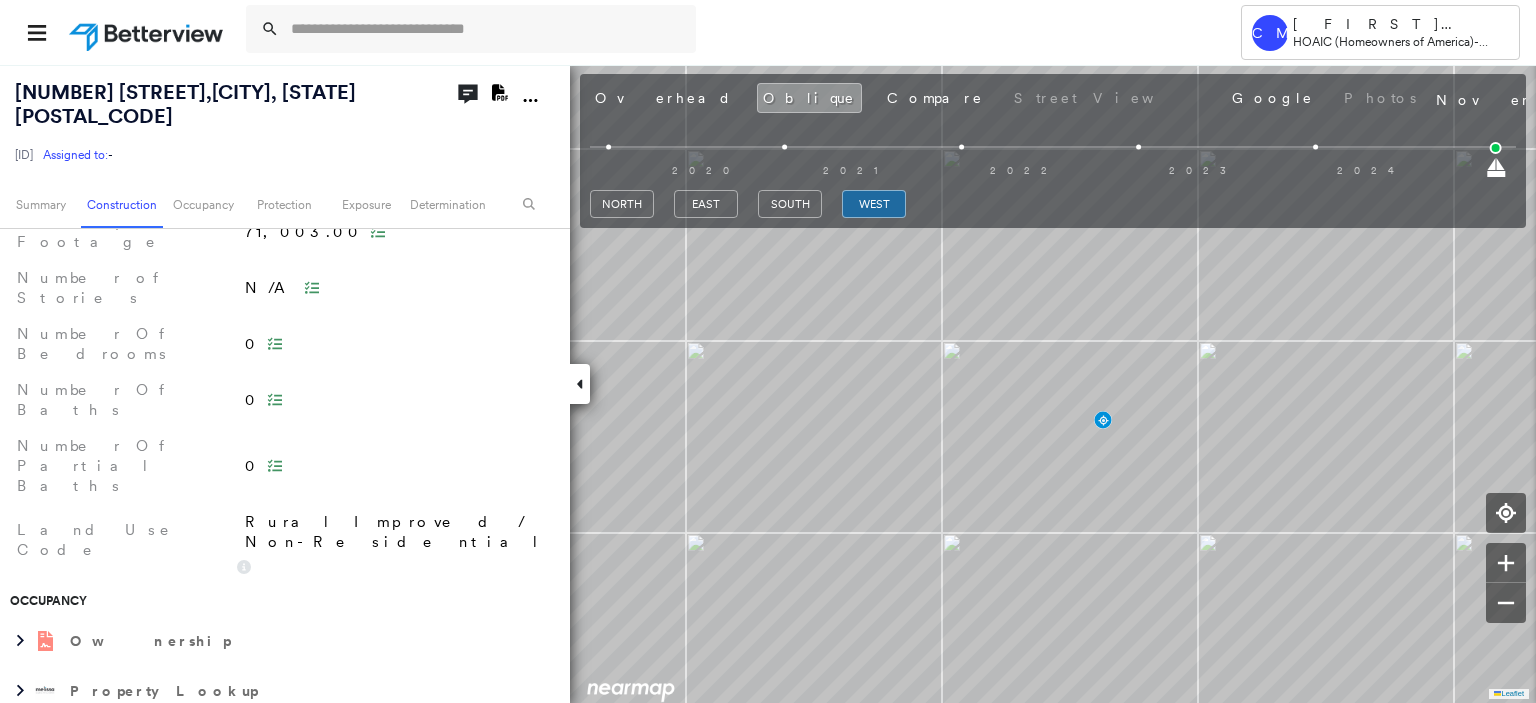 scroll, scrollTop: 1452, scrollLeft: 0, axis: vertical 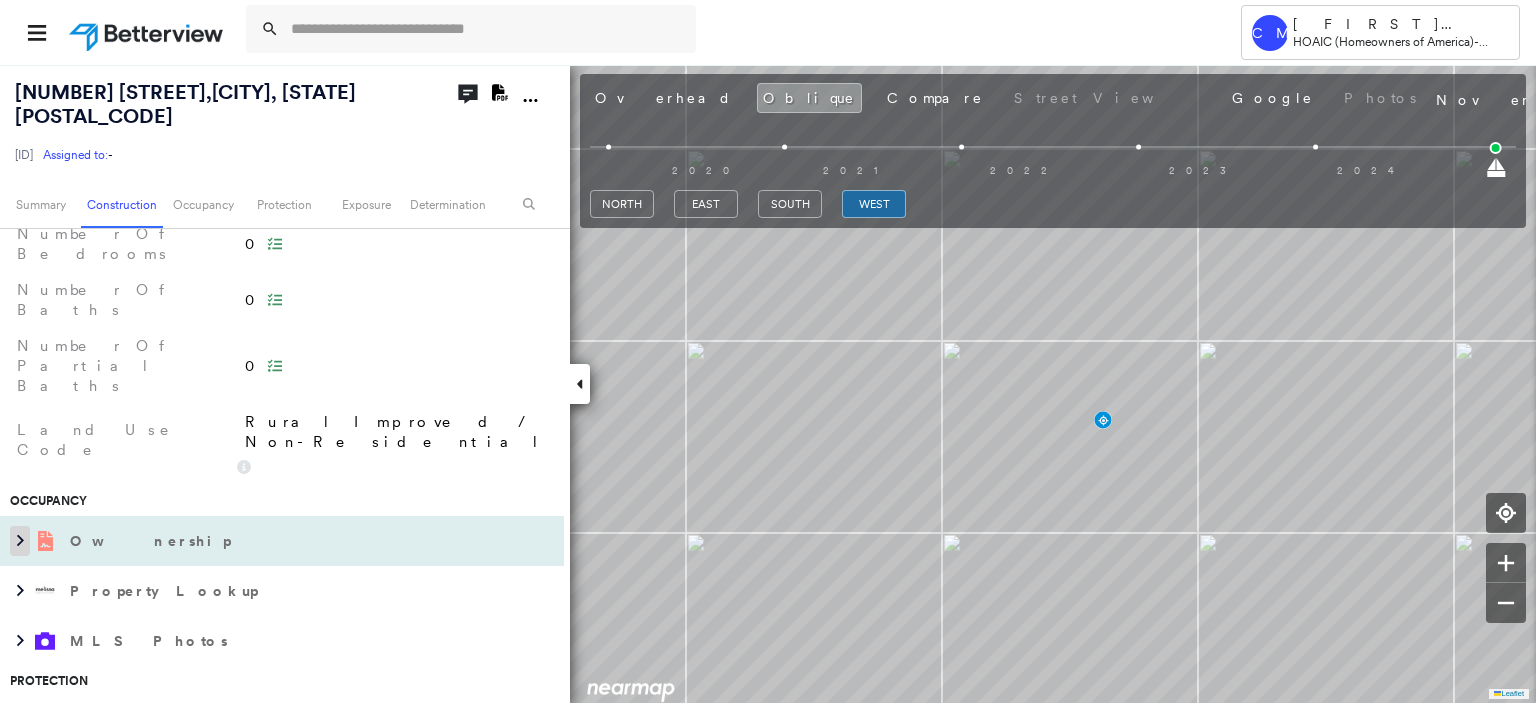 click 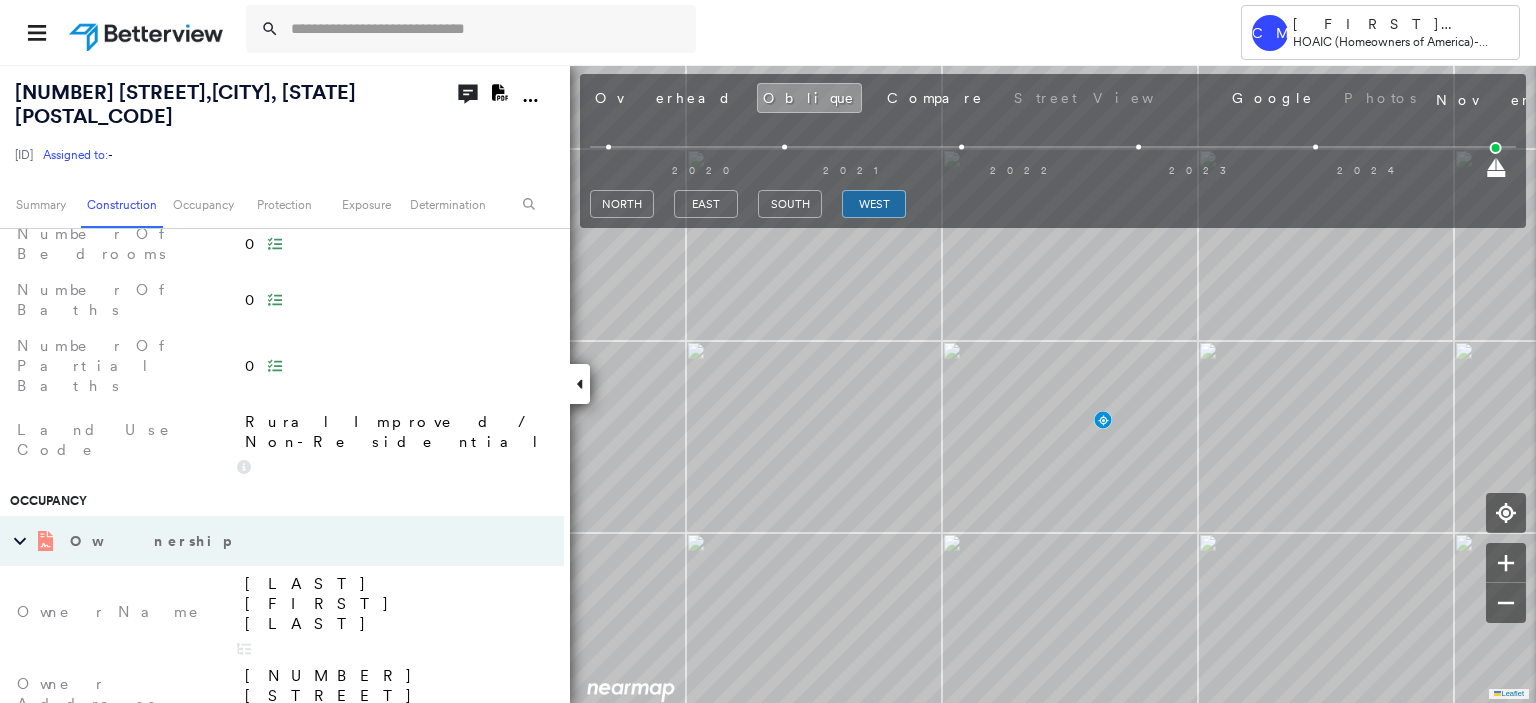 scroll, scrollTop: 1652, scrollLeft: 0, axis: vertical 